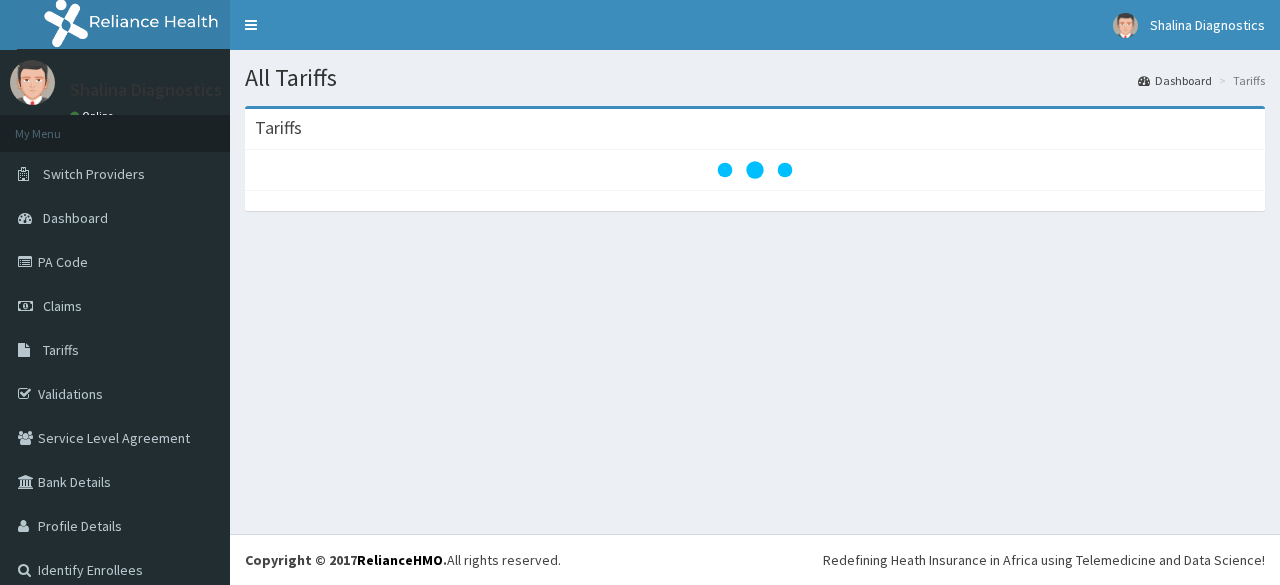 scroll, scrollTop: 0, scrollLeft: 0, axis: both 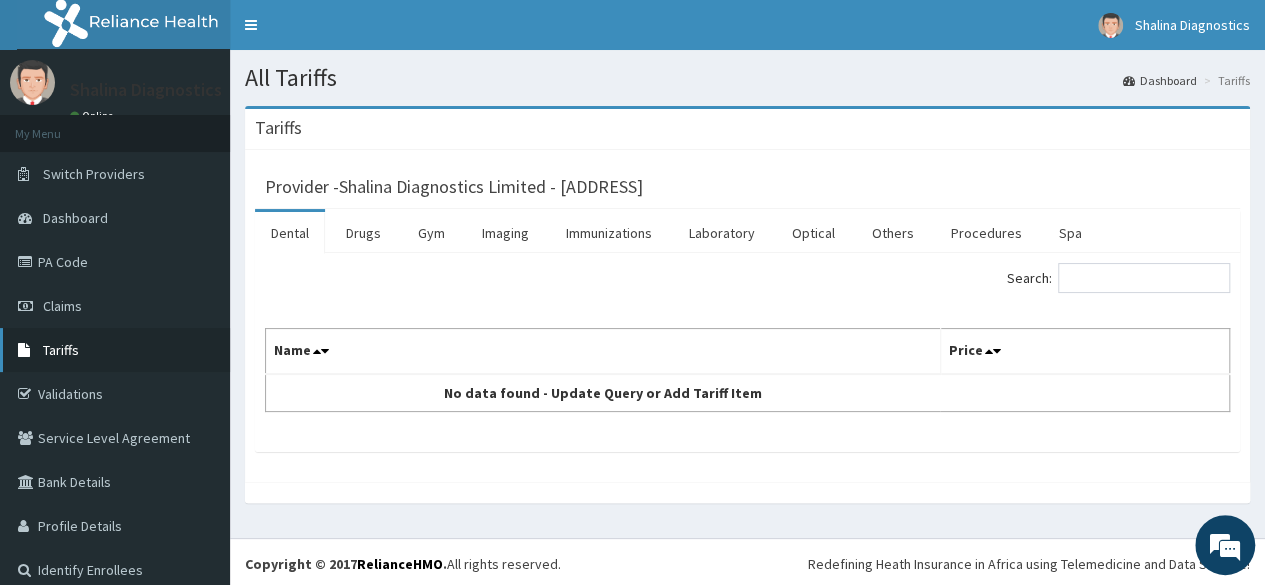 click on "Tariffs" at bounding box center [115, 350] 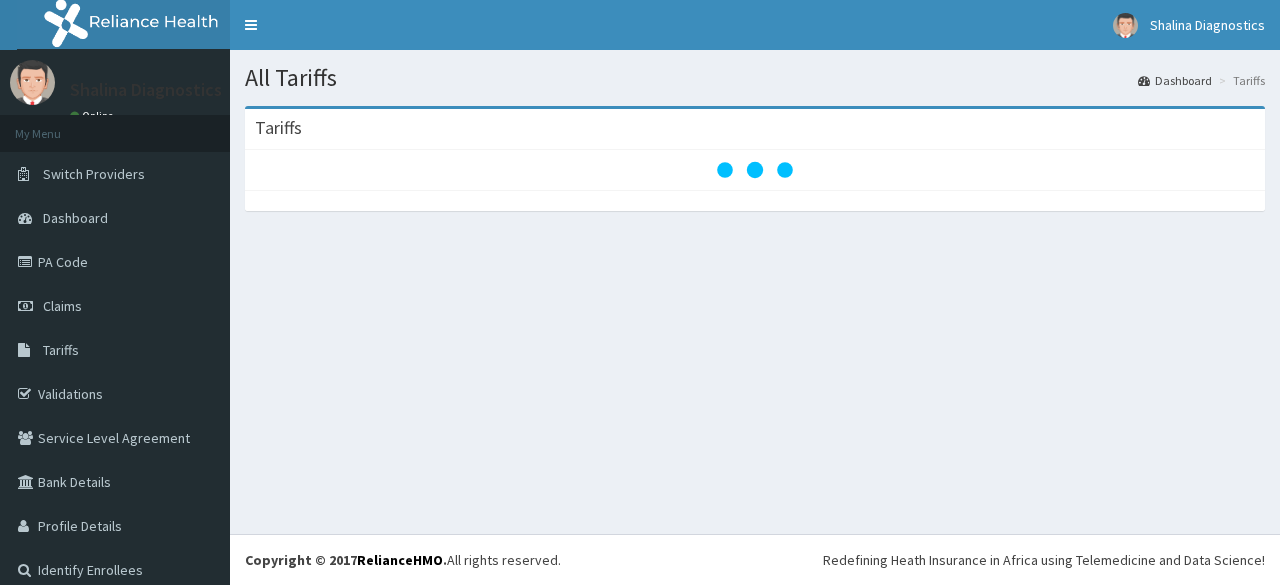 scroll, scrollTop: 0, scrollLeft: 0, axis: both 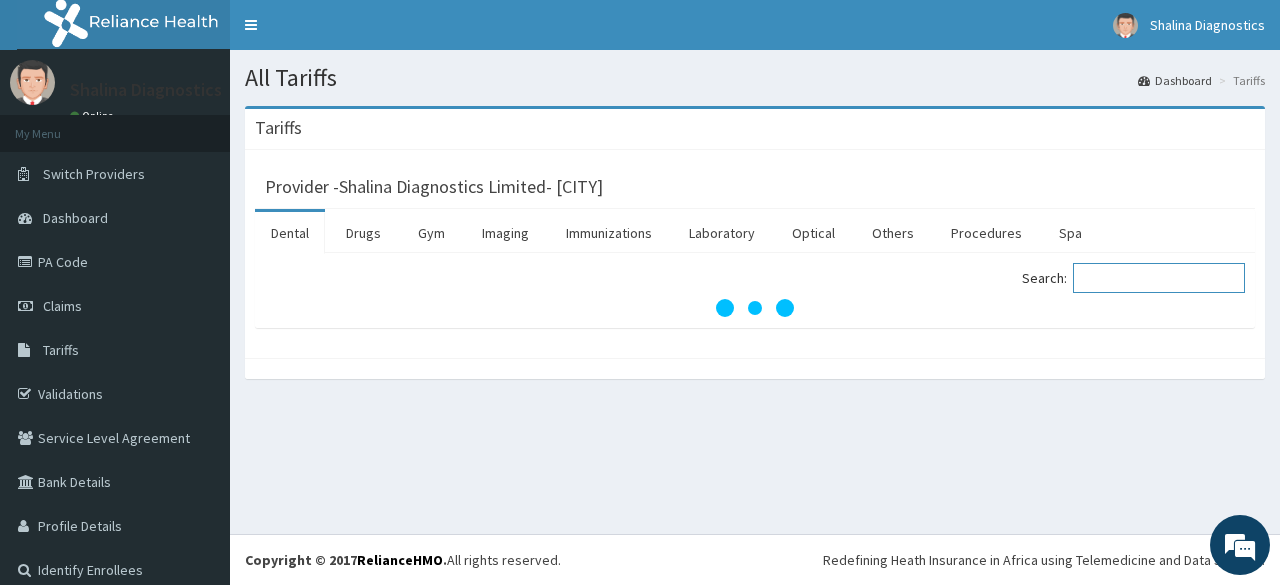 click on "Search:" at bounding box center (1159, 278) 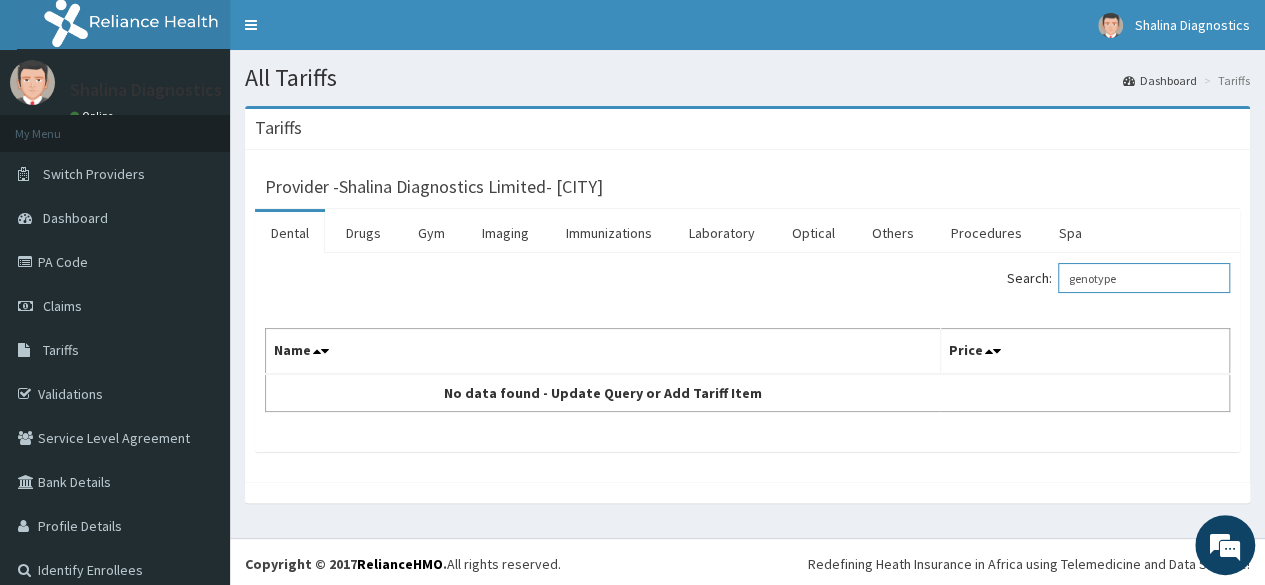 scroll, scrollTop: 0, scrollLeft: 0, axis: both 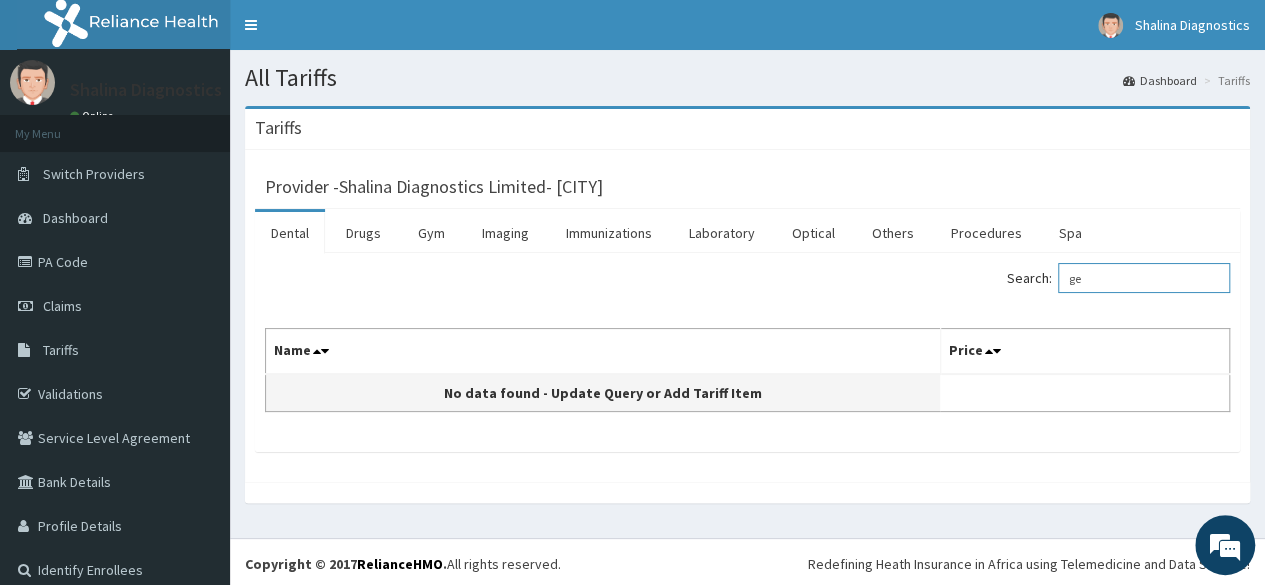 type on "g" 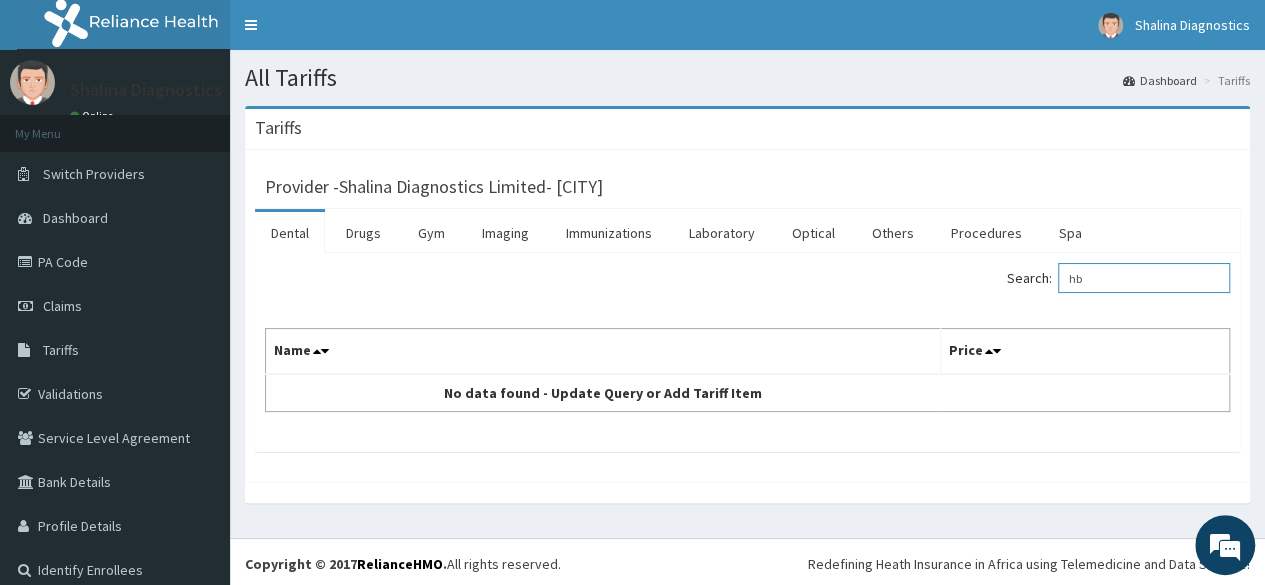 type on "h" 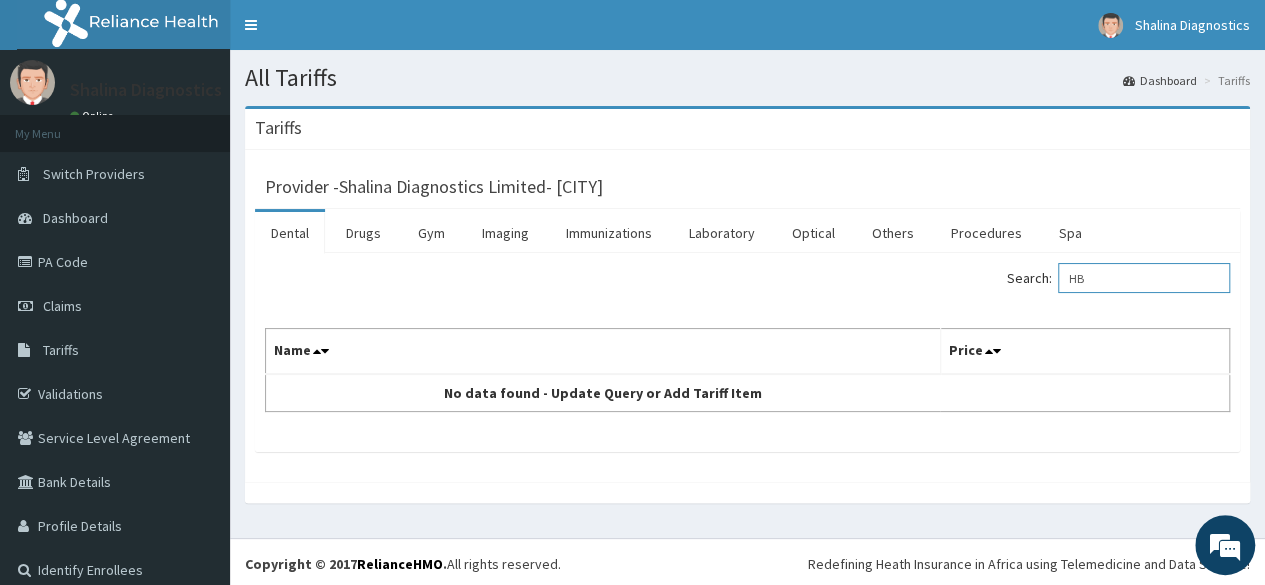 type on "H" 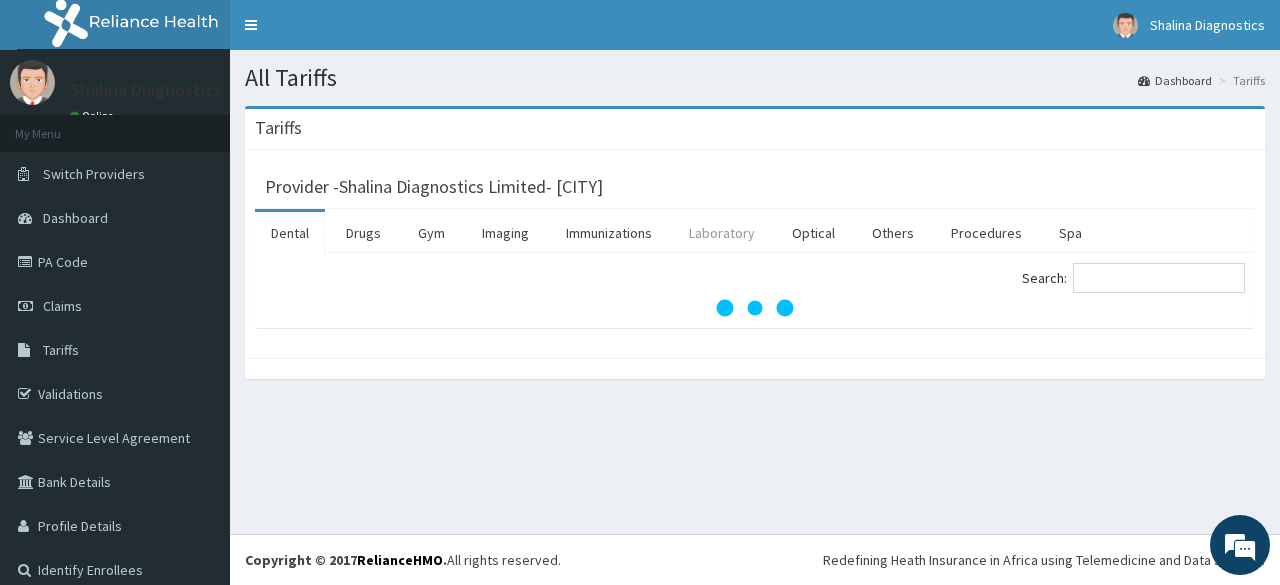 click on "Laboratory" at bounding box center (722, 233) 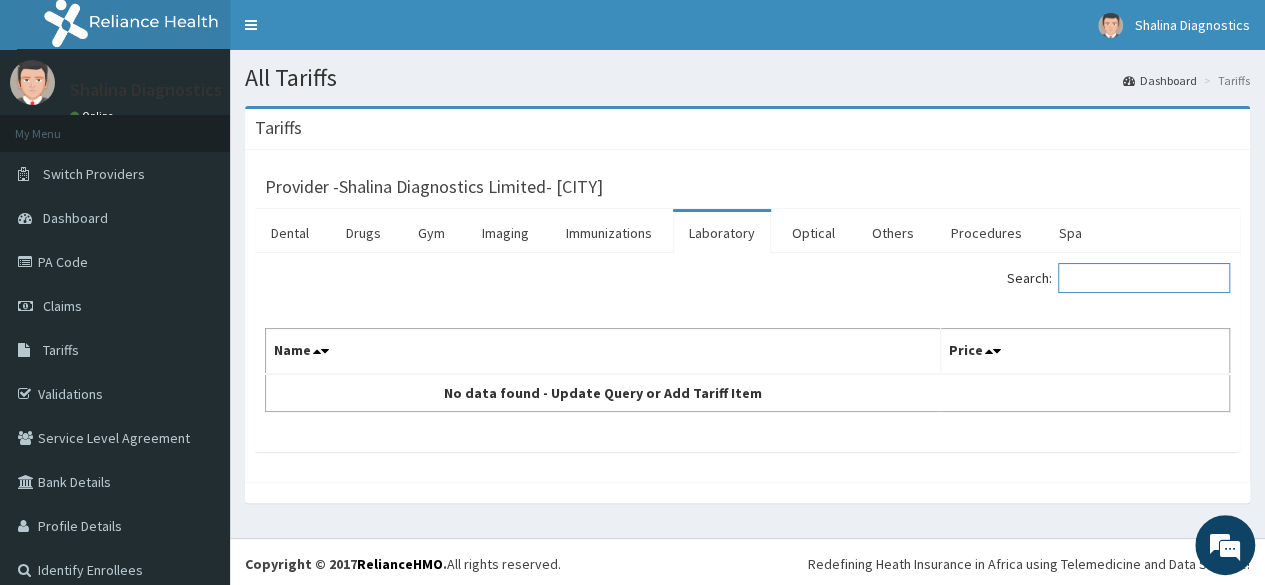 click on "Search:" at bounding box center (1144, 278) 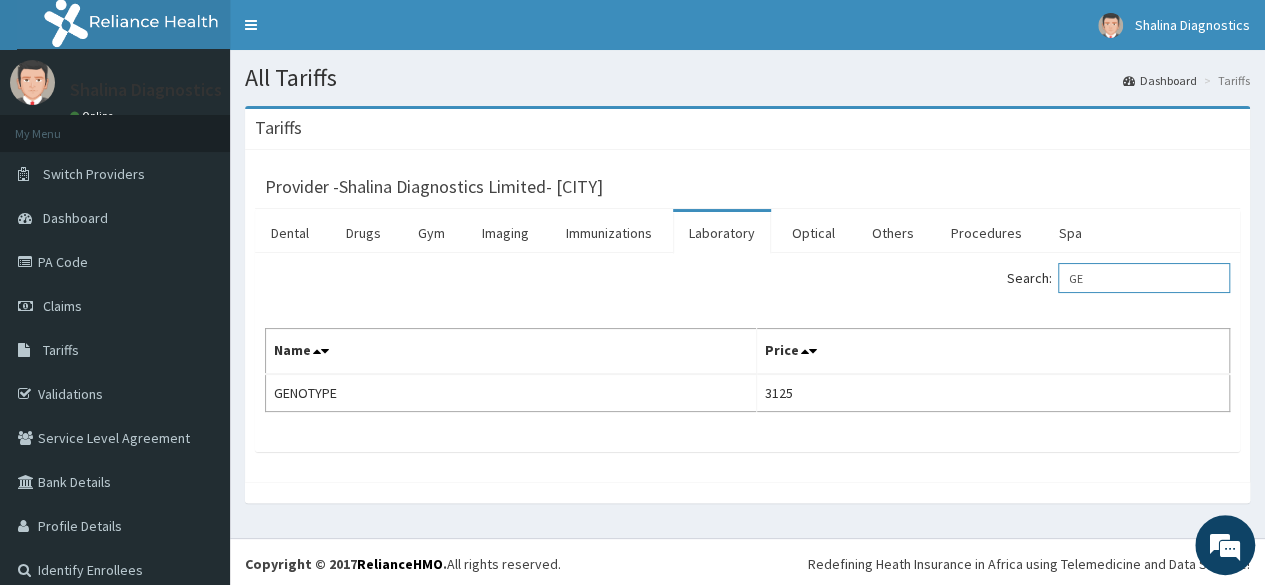 type on "G" 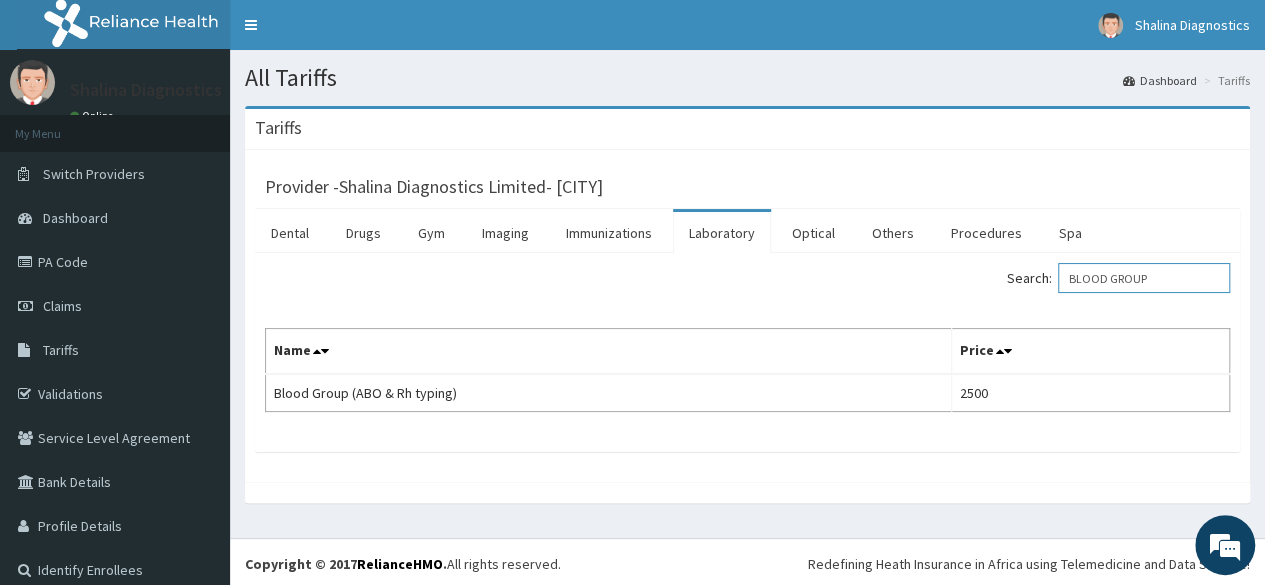 type on "BLOOD GROUP" 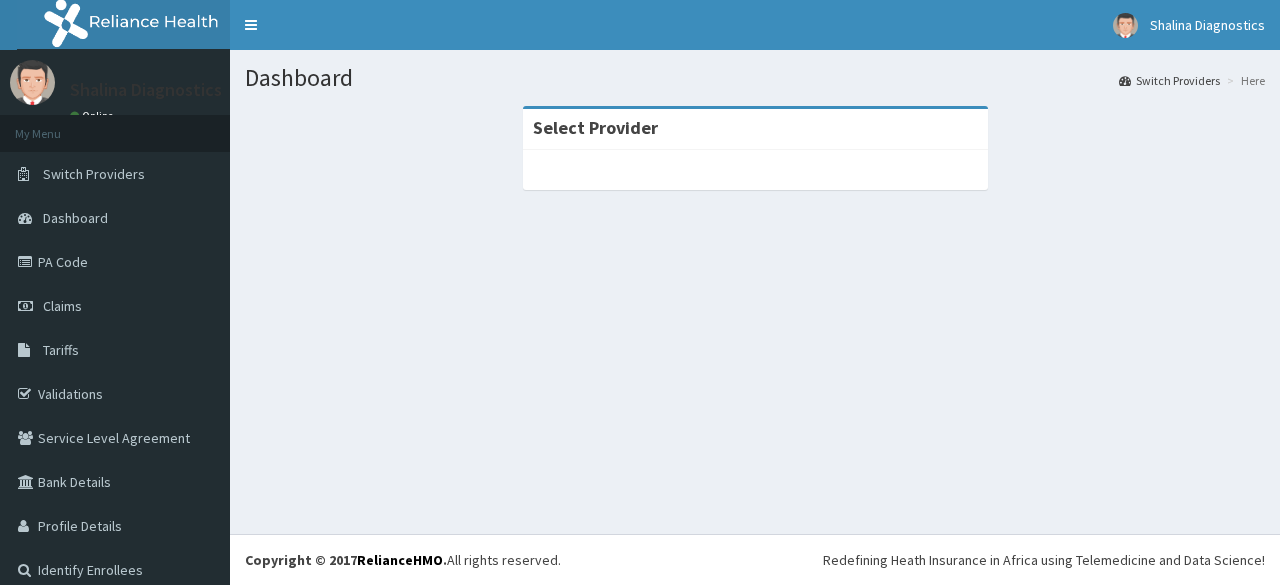 scroll, scrollTop: 0, scrollLeft: 0, axis: both 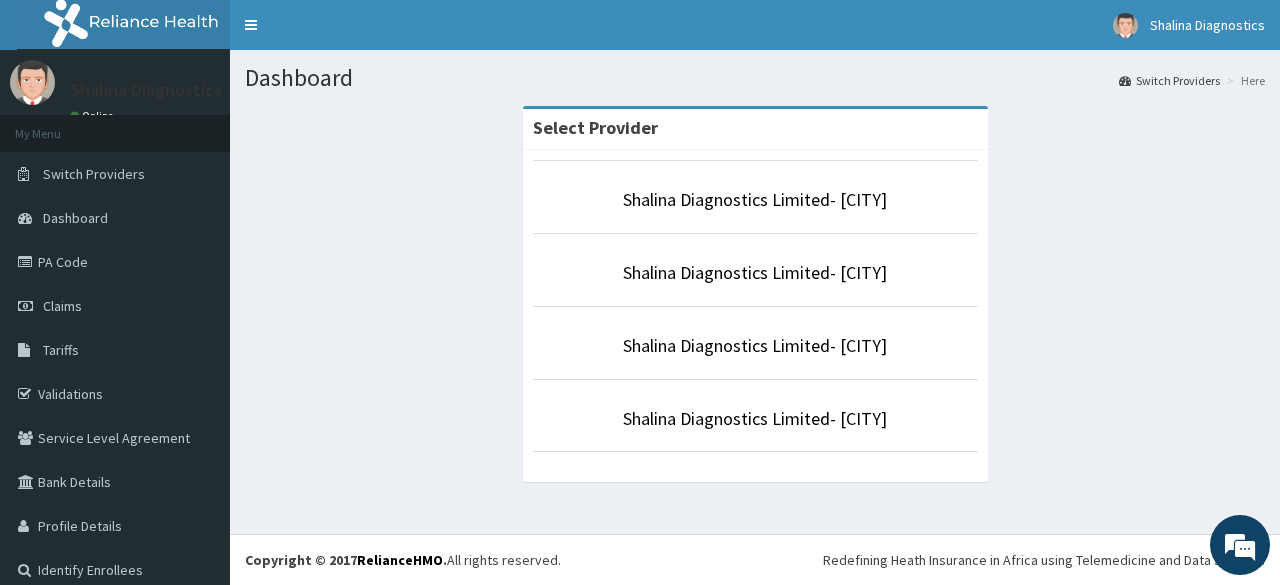 click on "Shalina Diagnostics Limited- Ikeja" at bounding box center [755, 270] 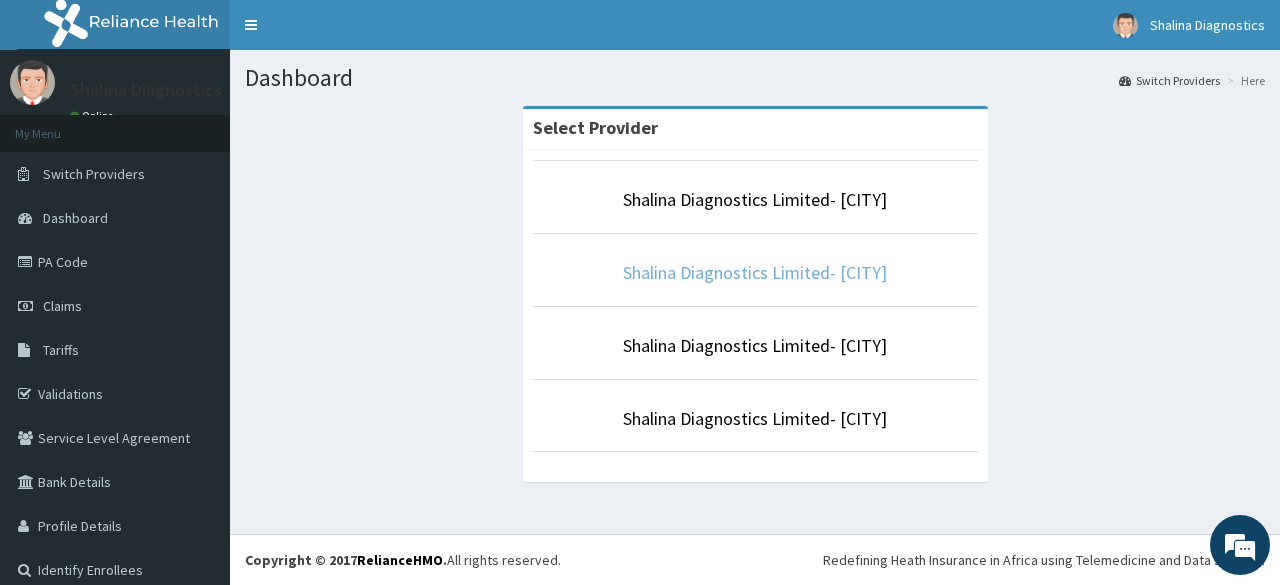 click on "Shalina Diagnostics Limited- [CITY]" at bounding box center (755, 272) 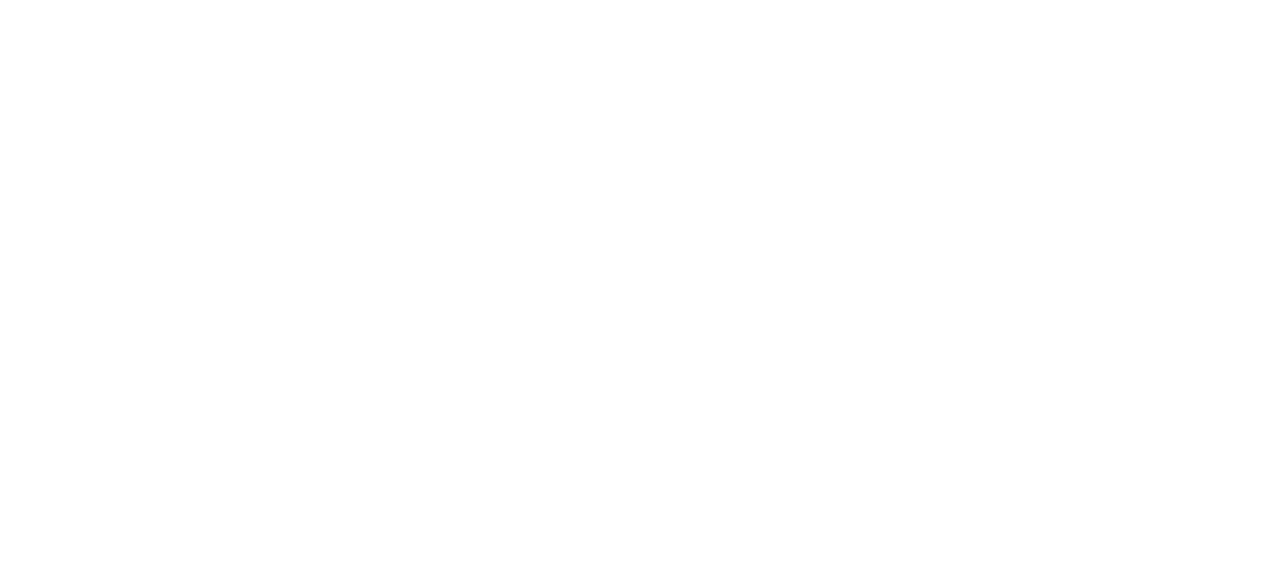 scroll, scrollTop: 0, scrollLeft: 0, axis: both 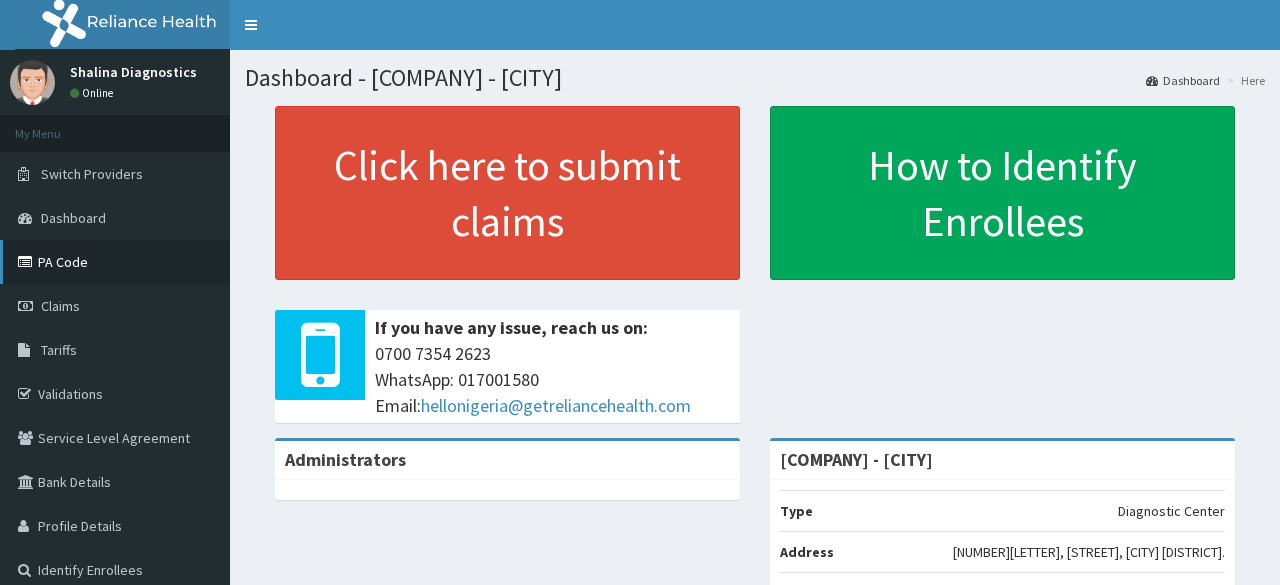 click on "PA Code" at bounding box center (115, 262) 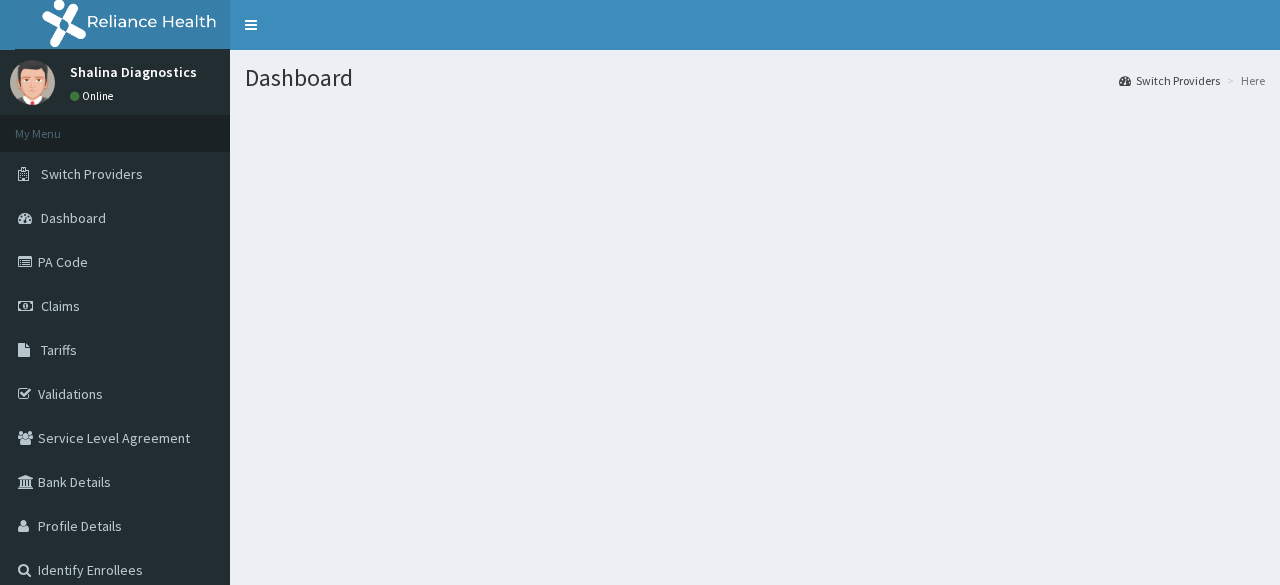 scroll, scrollTop: 0, scrollLeft: 0, axis: both 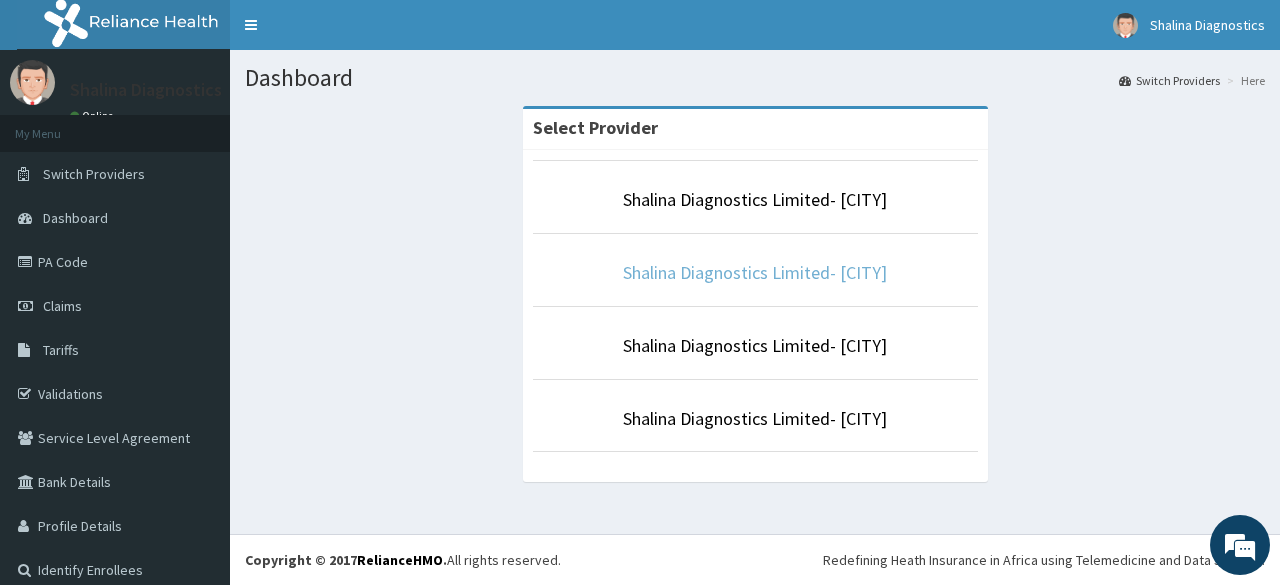 click on "Shalina Diagnostics Limited- [CITY]" at bounding box center [755, 272] 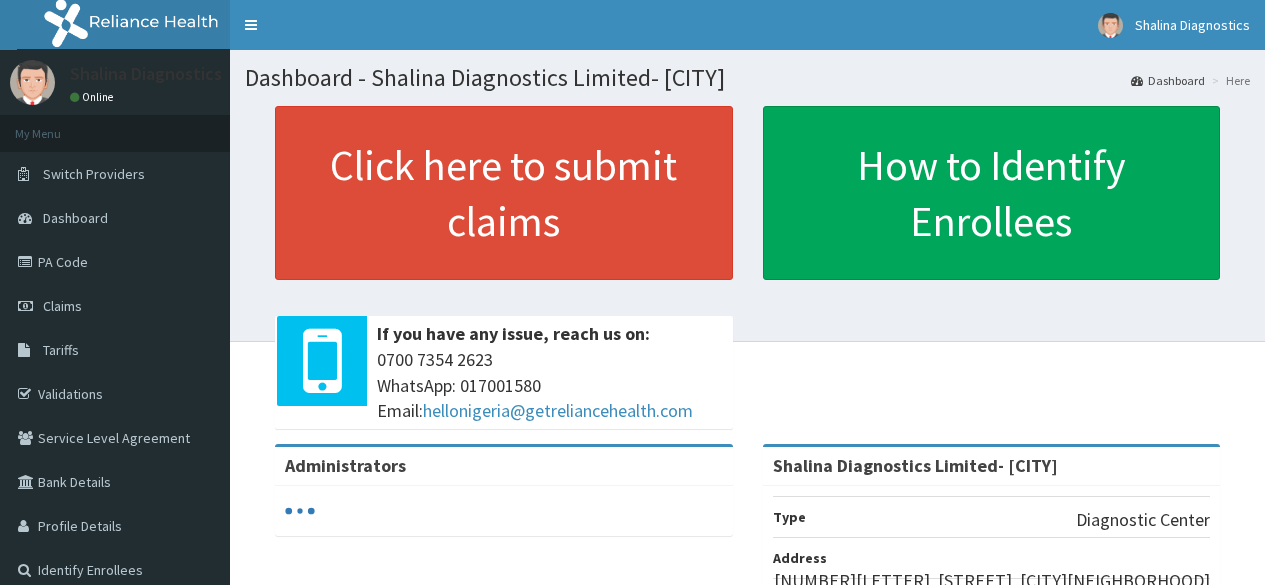 scroll, scrollTop: 0, scrollLeft: 0, axis: both 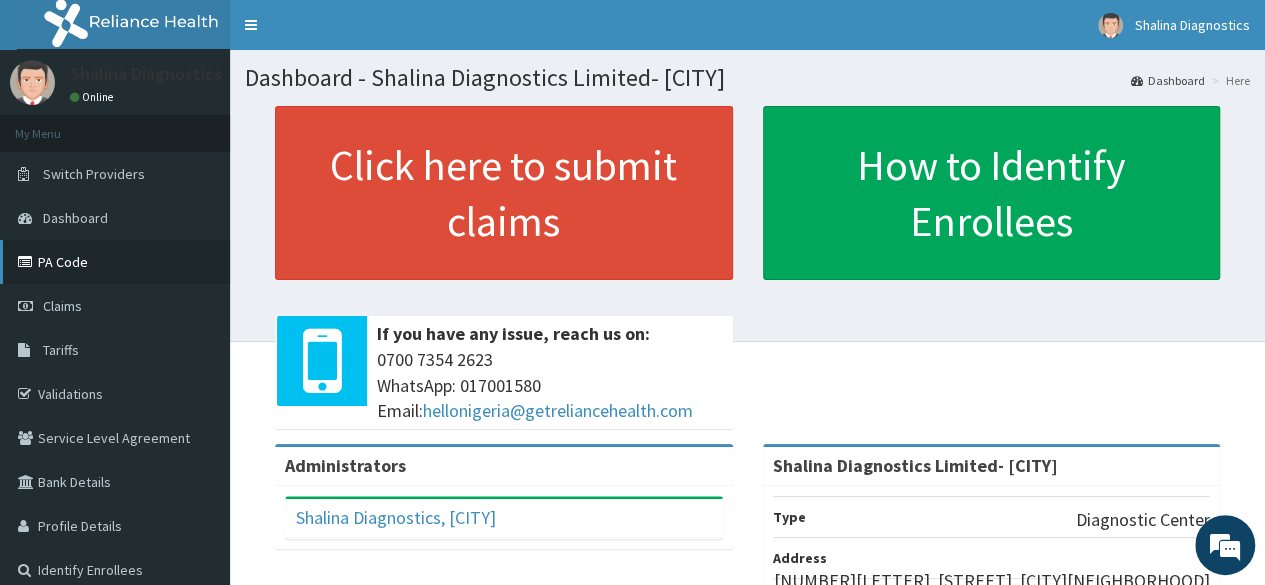 click on "PA Code" at bounding box center [115, 262] 